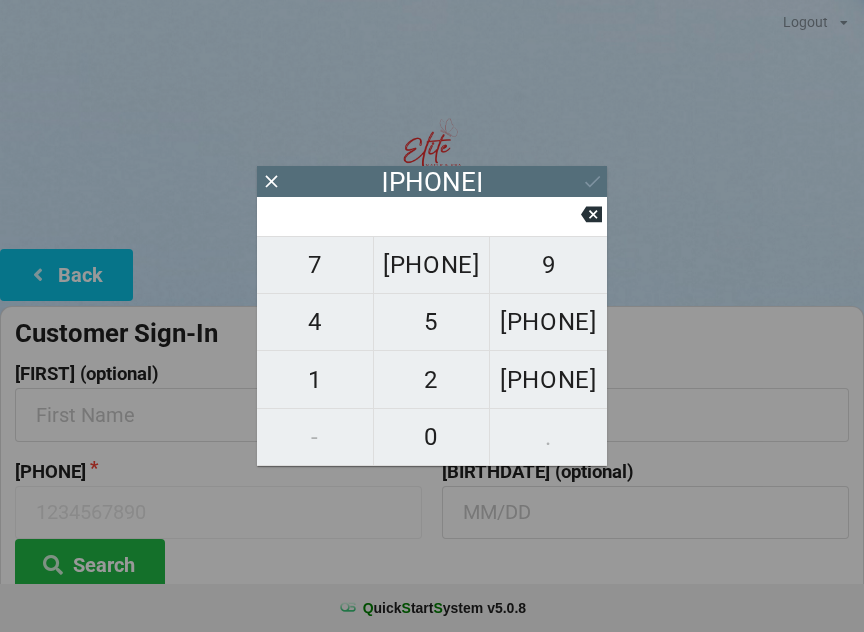 scroll, scrollTop: 0, scrollLeft: 0, axis: both 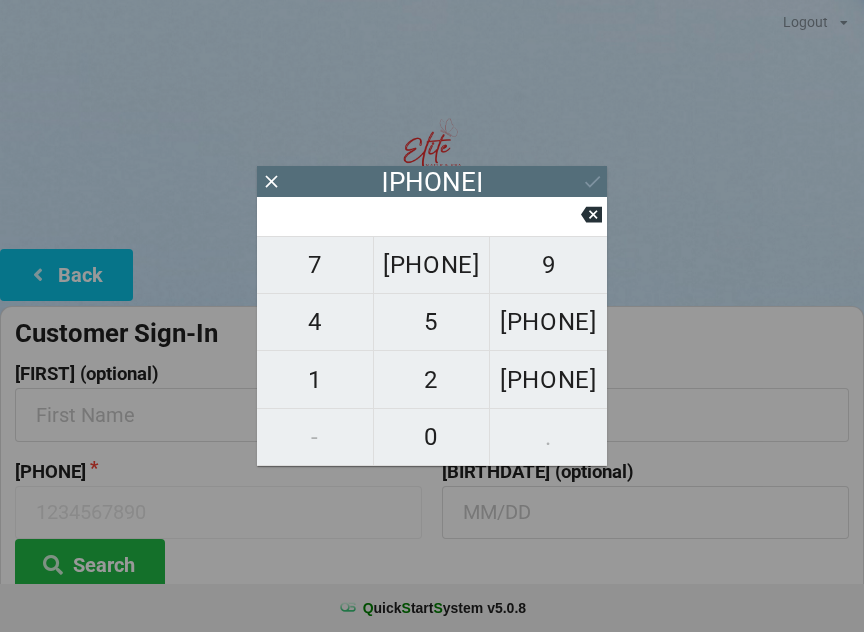 click on "[PHONE]" at bounding box center (315, 265) 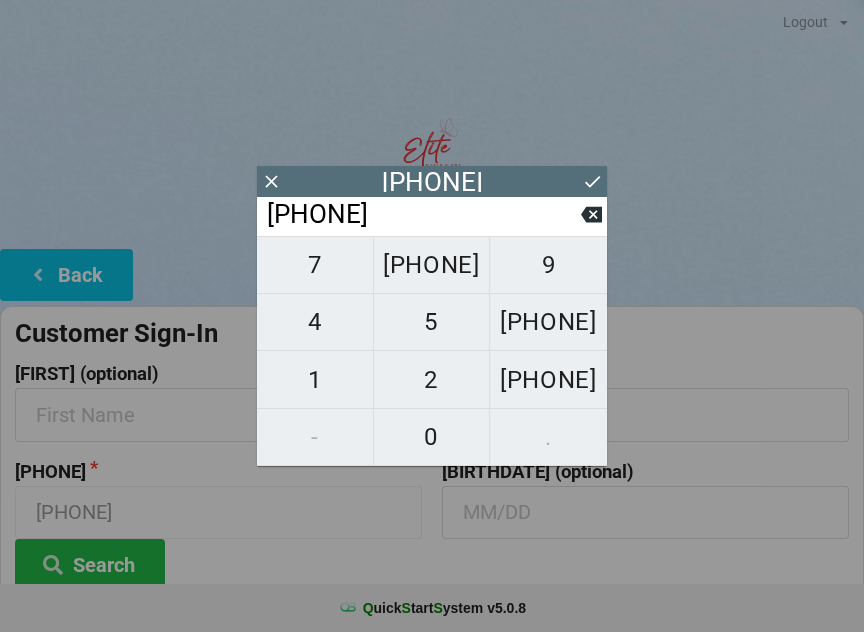 click on "[PHONE]" at bounding box center (315, 265) 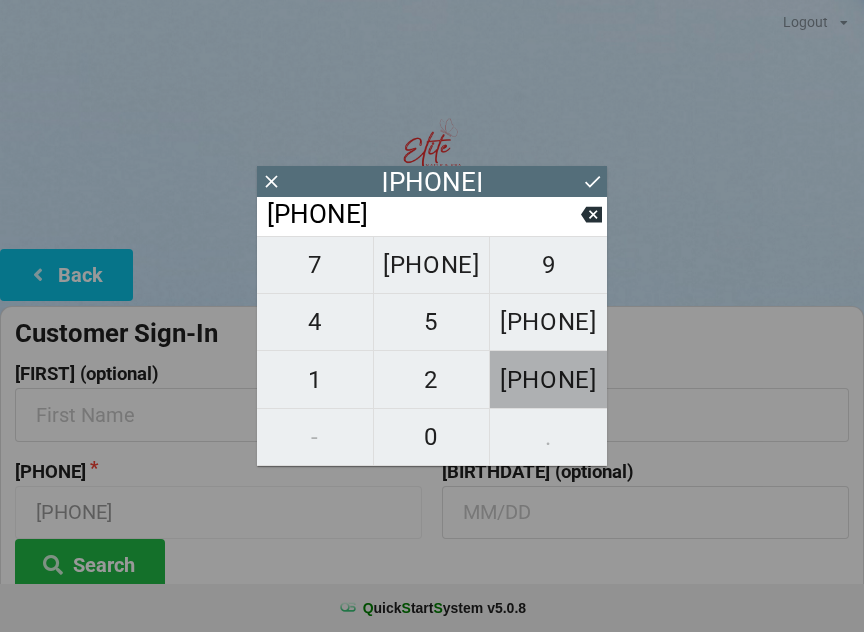 click on "[PHONE]" at bounding box center [315, 265] 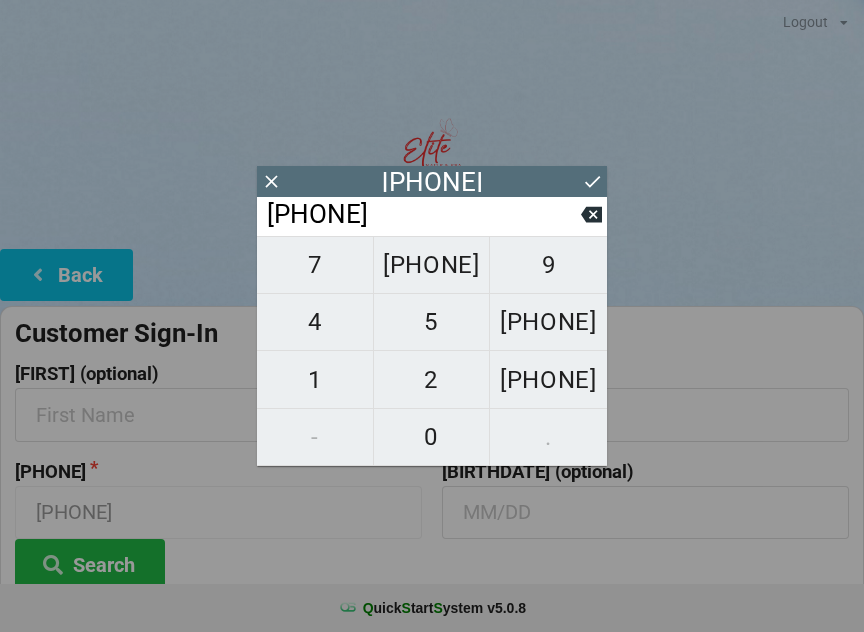 click on "2" at bounding box center (315, 265) 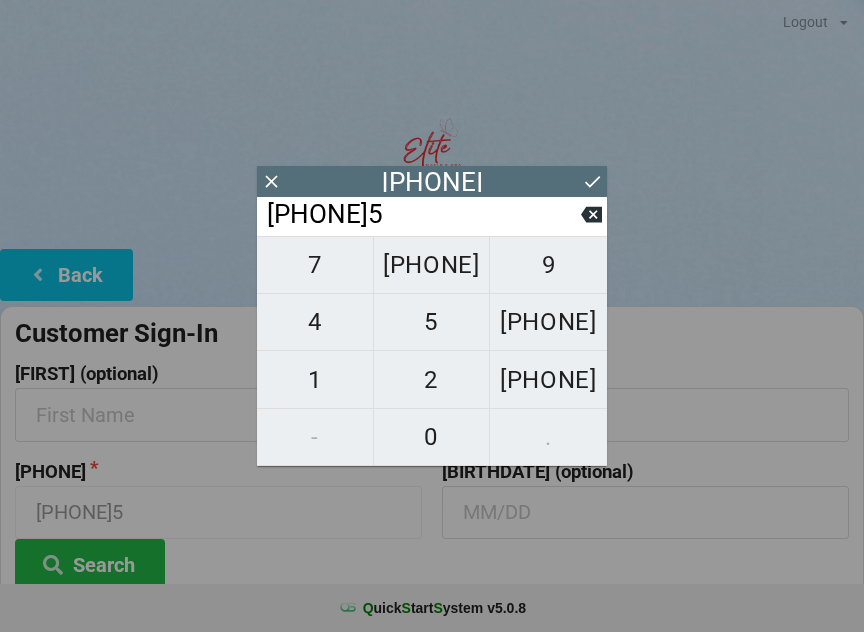 click on "2" at bounding box center [315, 265] 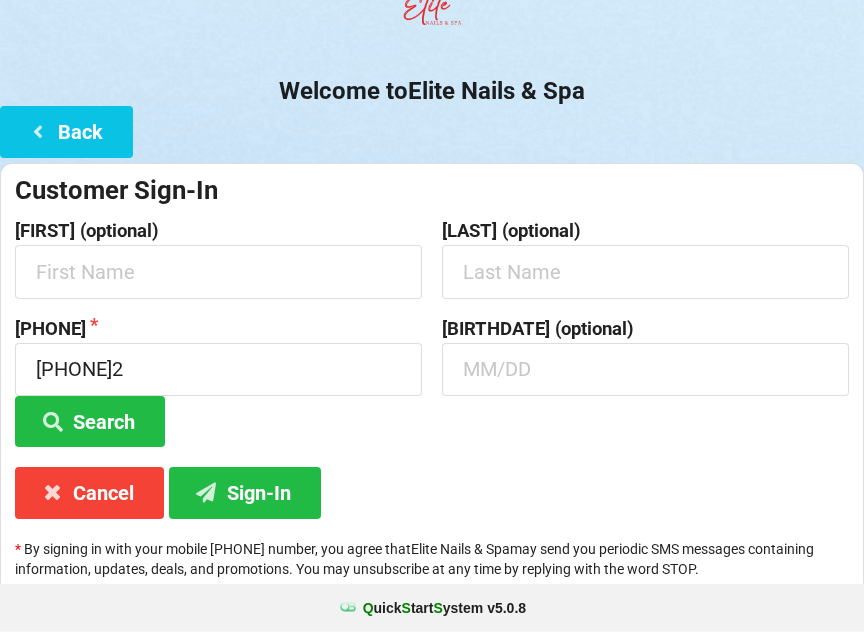 scroll, scrollTop: 147, scrollLeft: 0, axis: vertical 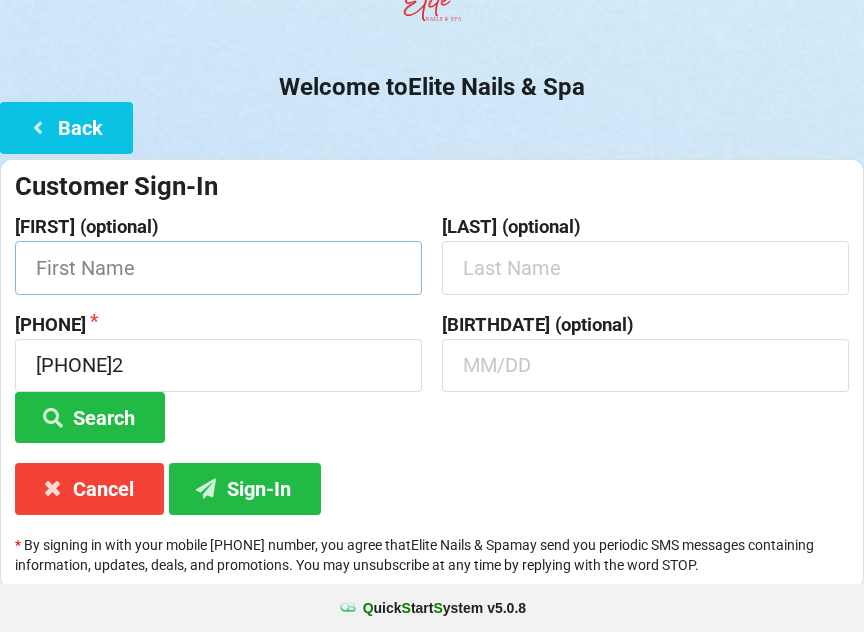 click at bounding box center (218, 267) 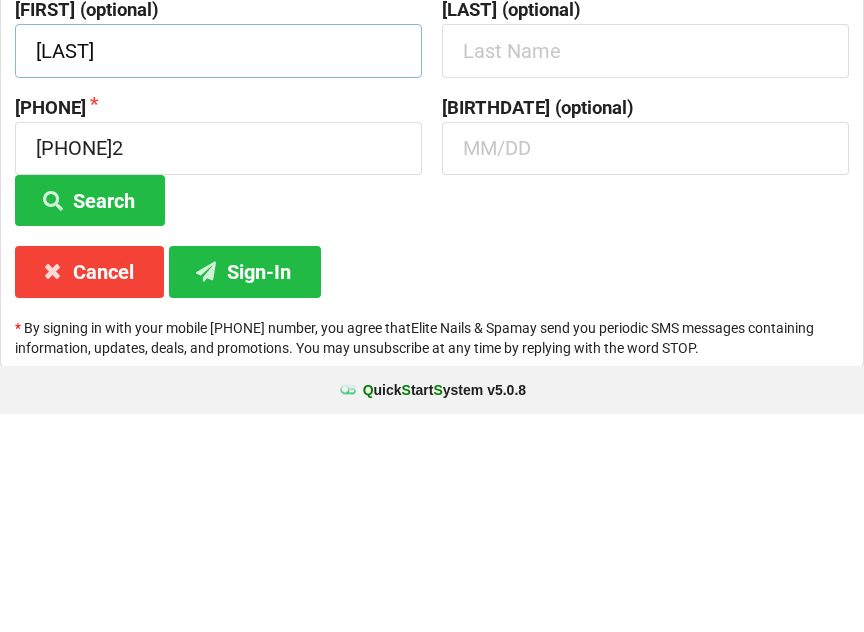 type on "[LAST]" 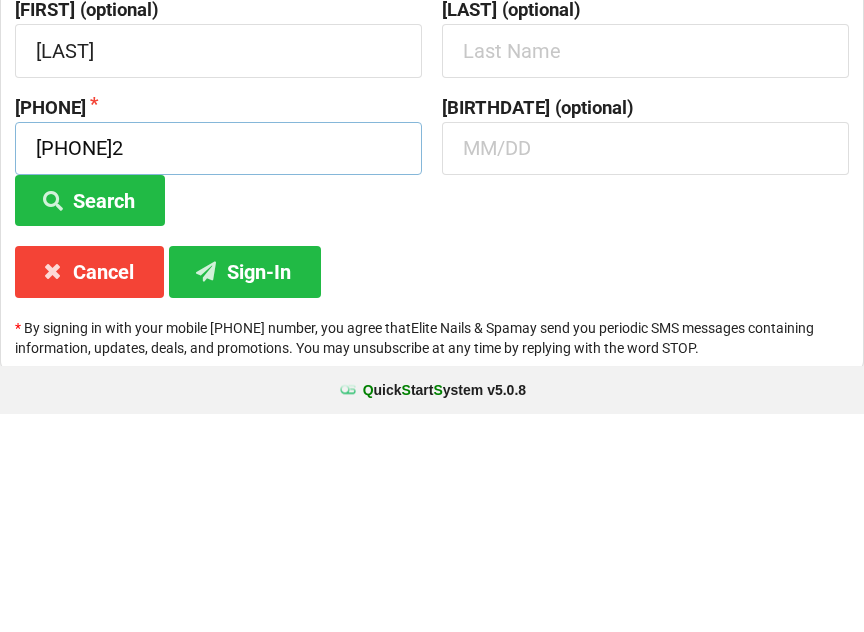 click on "[PHONE]2" at bounding box center (218, 366) 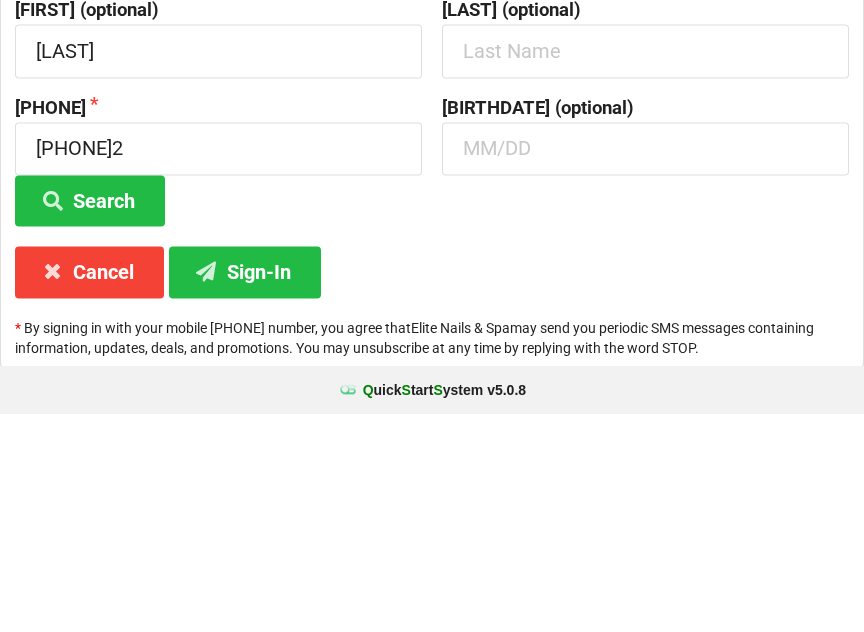 scroll, scrollTop: 147, scrollLeft: 0, axis: vertical 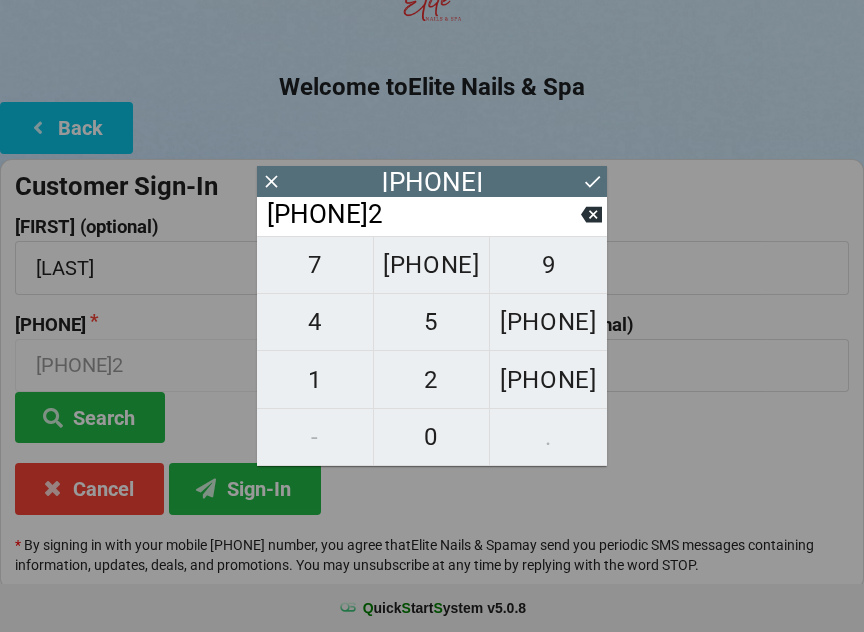 click at bounding box center [591, 215] 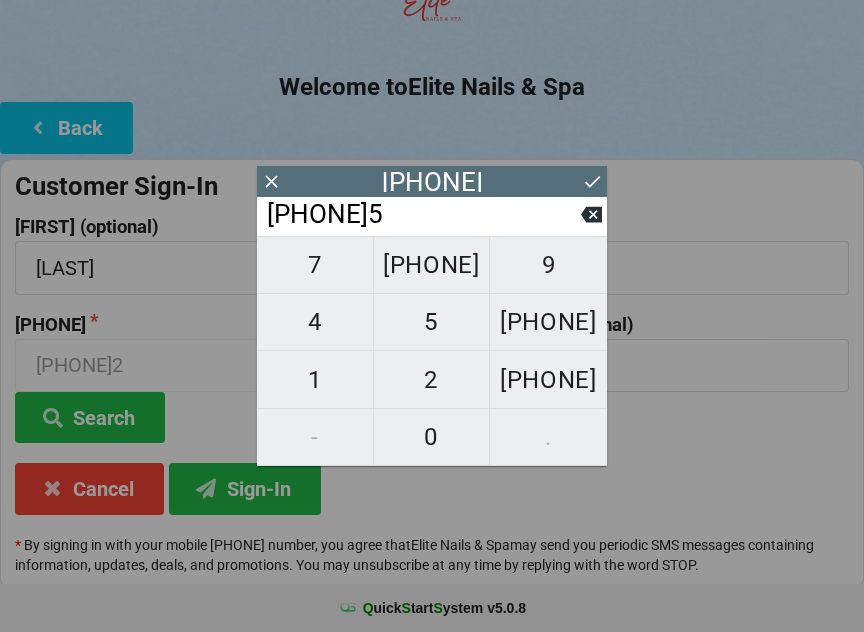 click at bounding box center (591, 214) 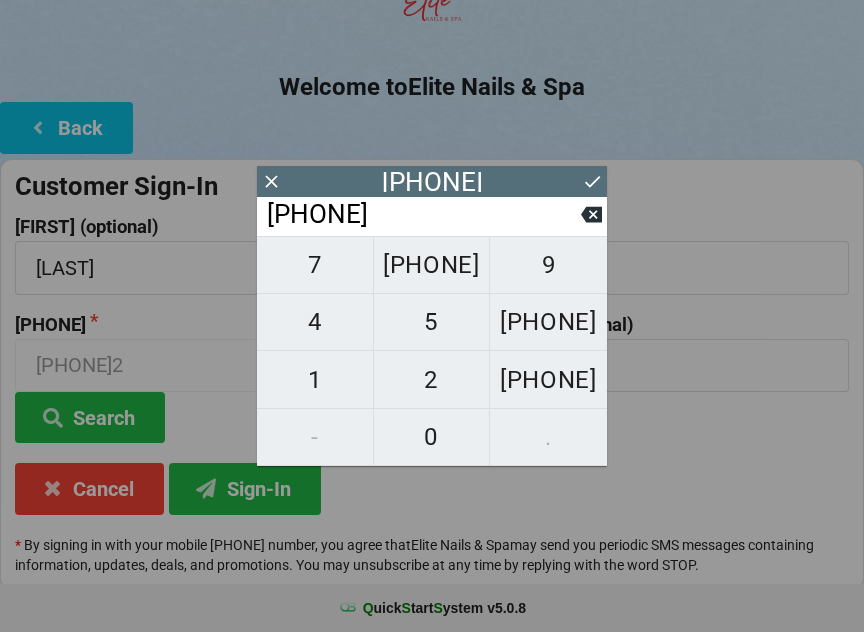 click at bounding box center (591, 215) 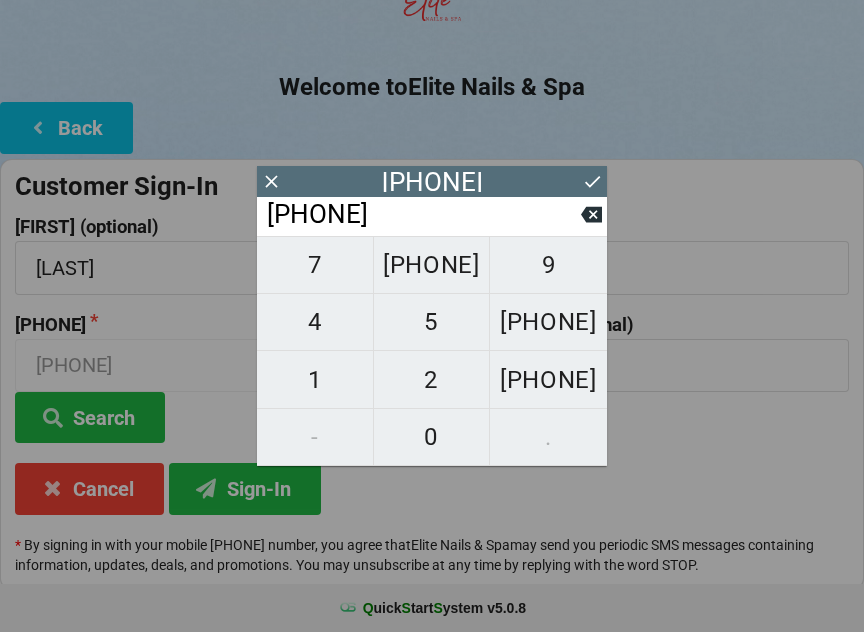 click on "5" at bounding box center [315, 265] 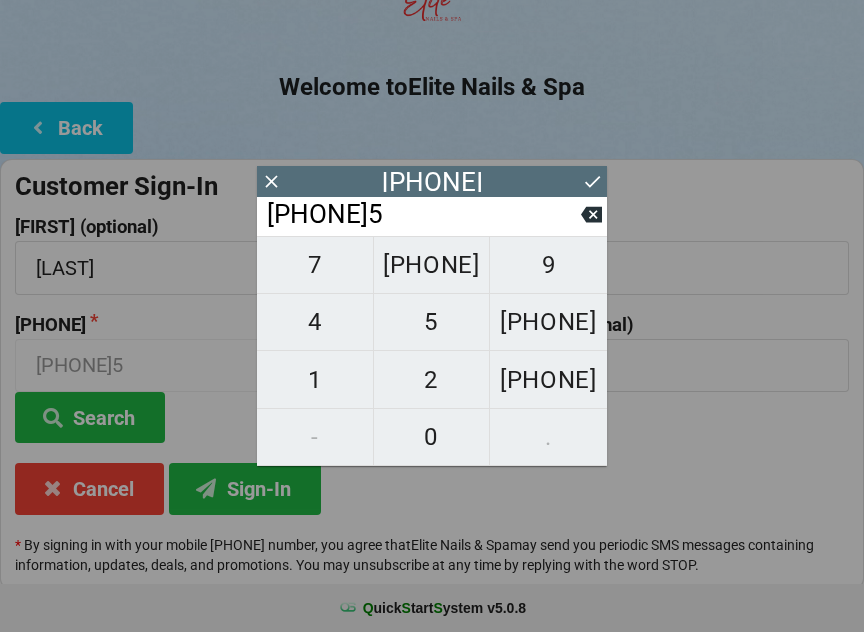 click on "[PHONE]" at bounding box center [315, 265] 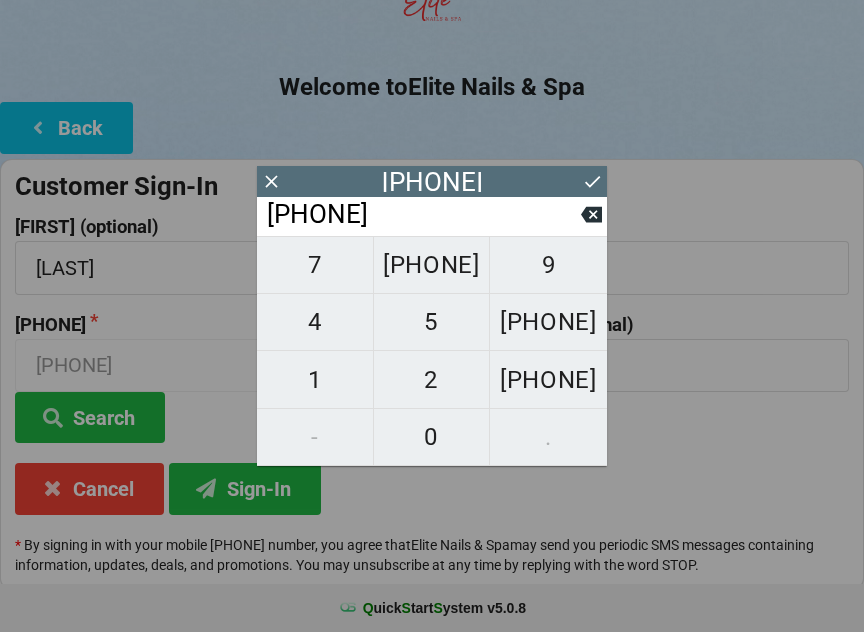 click on "5" at bounding box center (315, 265) 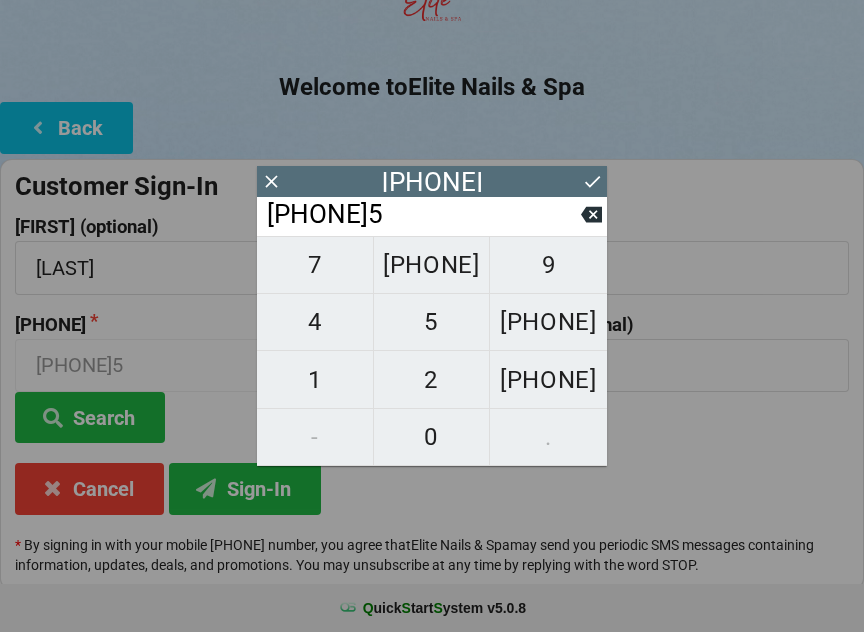 click on "2" at bounding box center (315, 265) 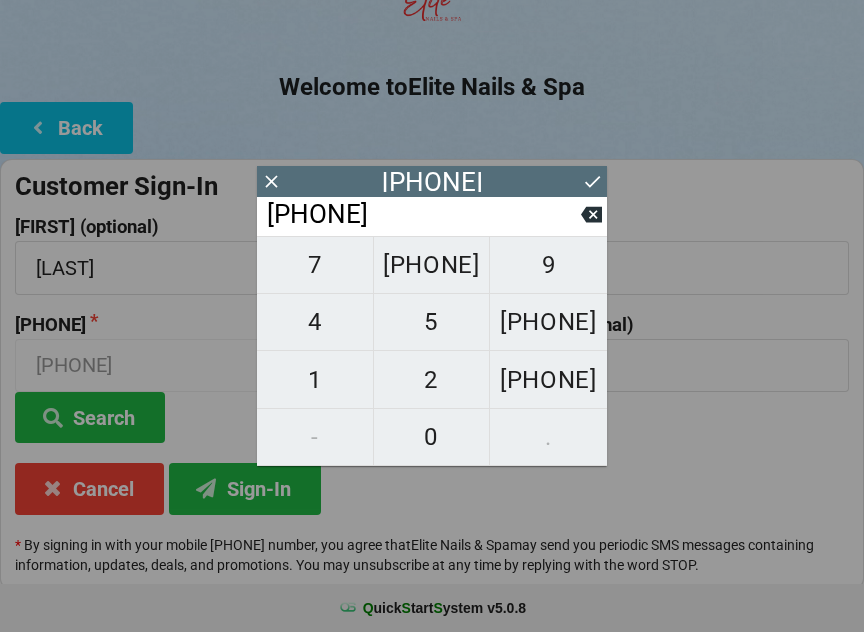 click on "2" at bounding box center [315, 265] 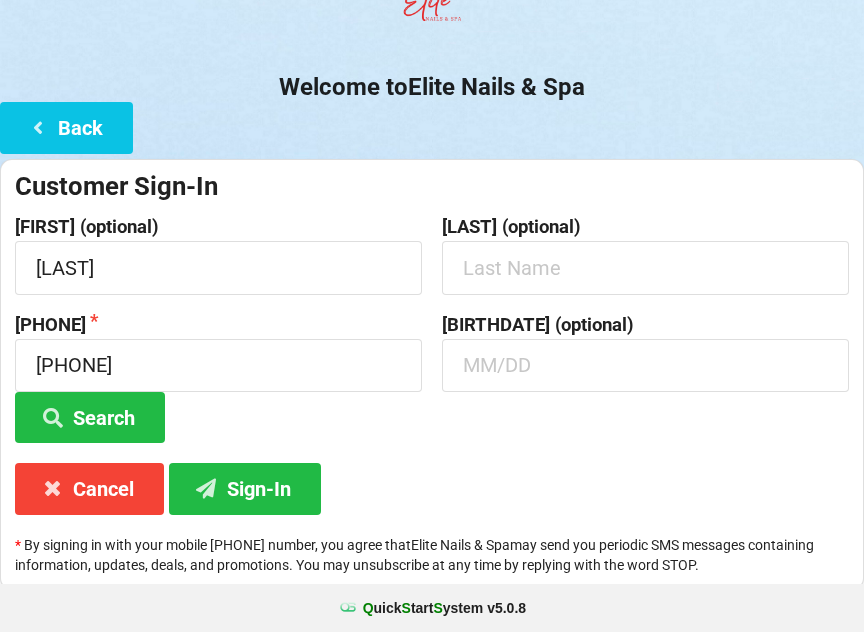 click at bounding box center (432, 615) 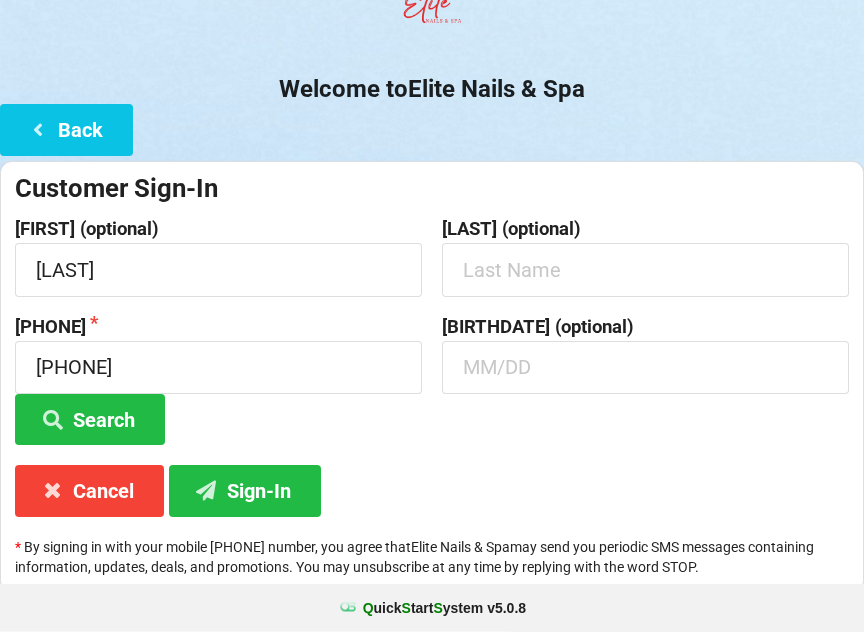 scroll, scrollTop: 140, scrollLeft: 0, axis: vertical 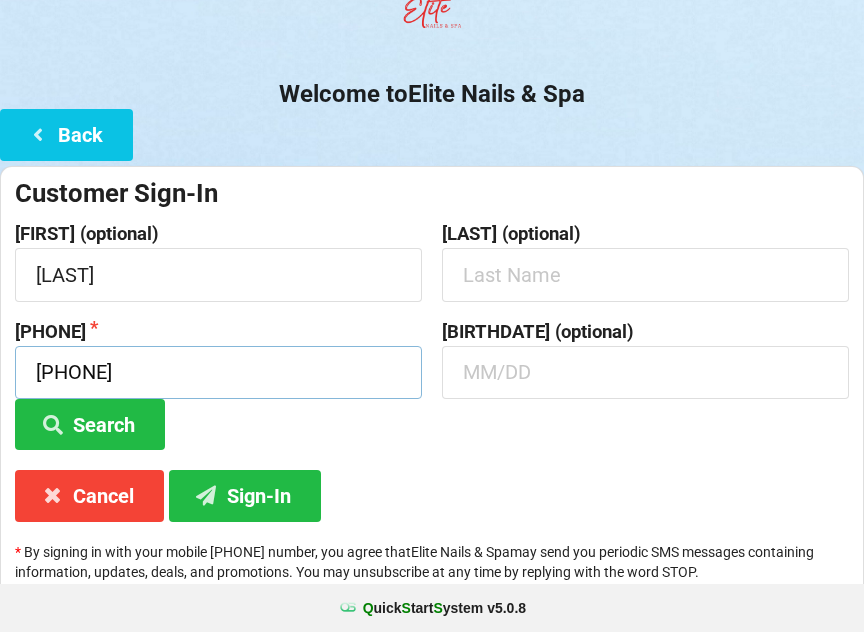 click on "[PHONE]" at bounding box center (218, 372) 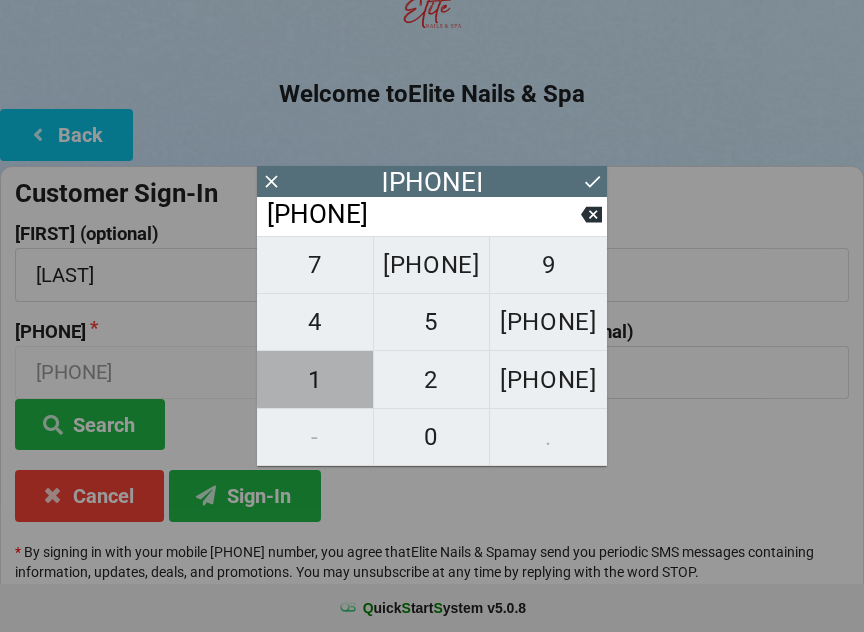 click on "1" at bounding box center [315, 265] 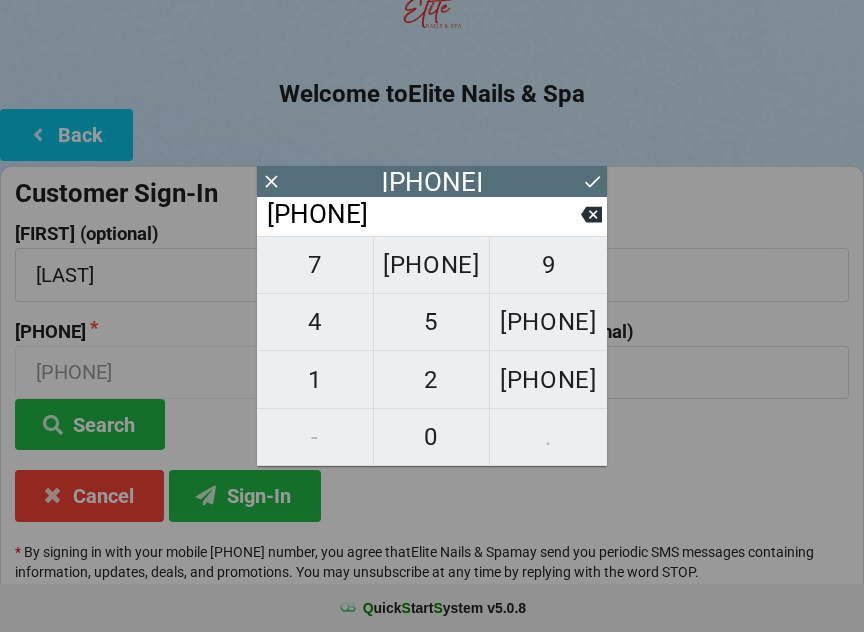 click at bounding box center [271, 181] 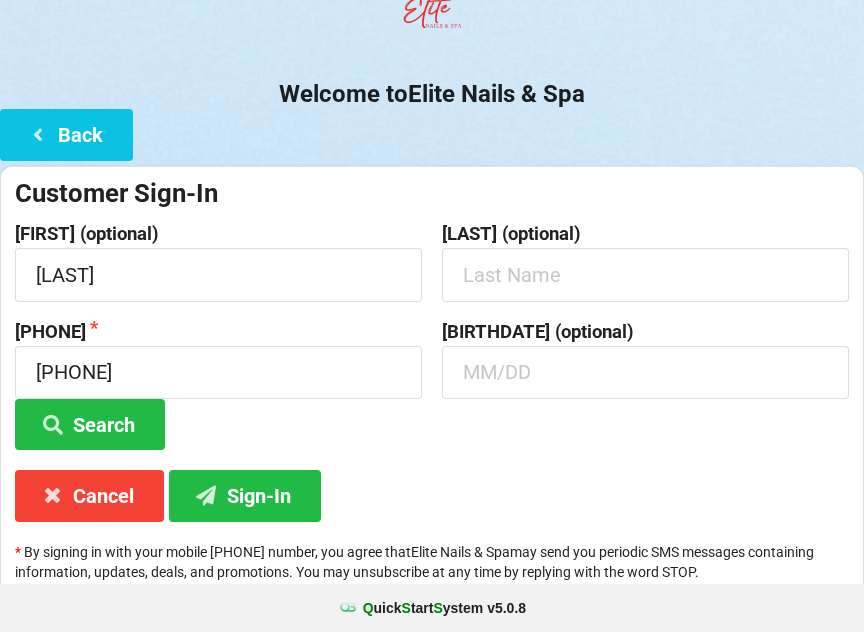 click on "Sign-In" at bounding box center (90, 424) 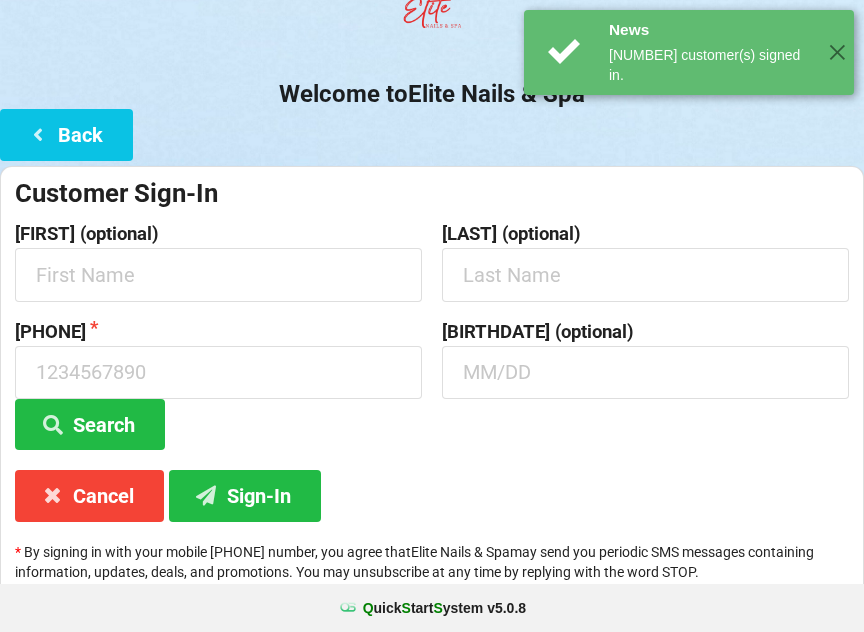 scroll, scrollTop: 0, scrollLeft: 0, axis: both 